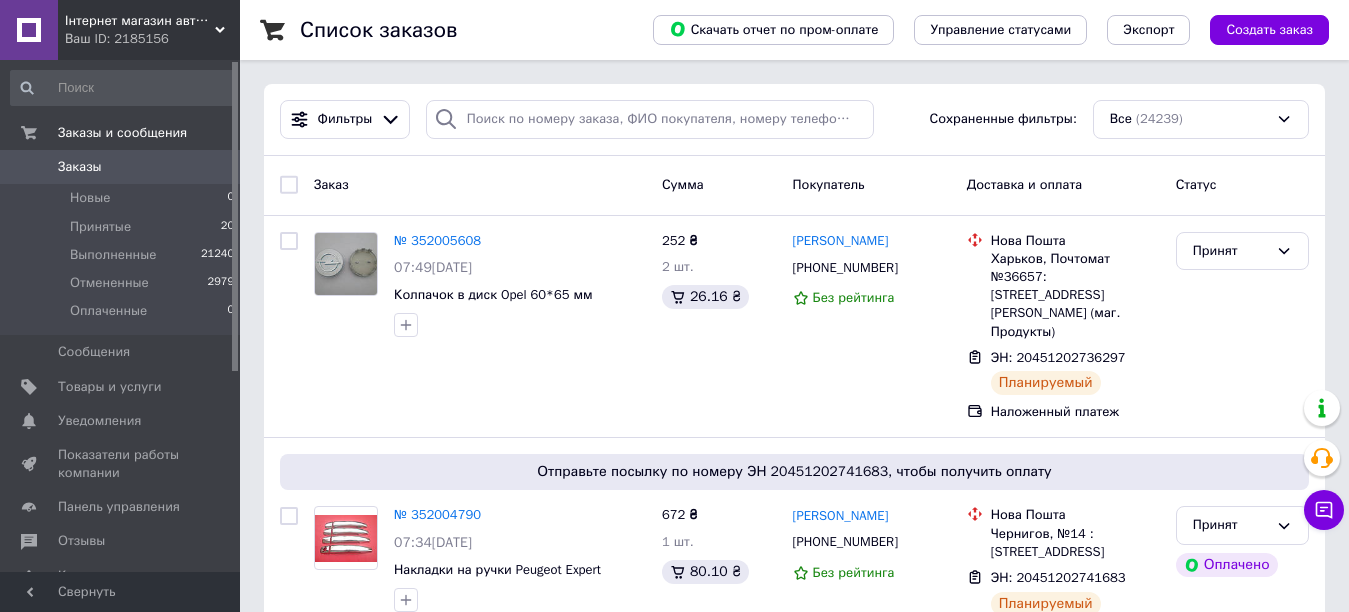 scroll, scrollTop: 0, scrollLeft: 0, axis: both 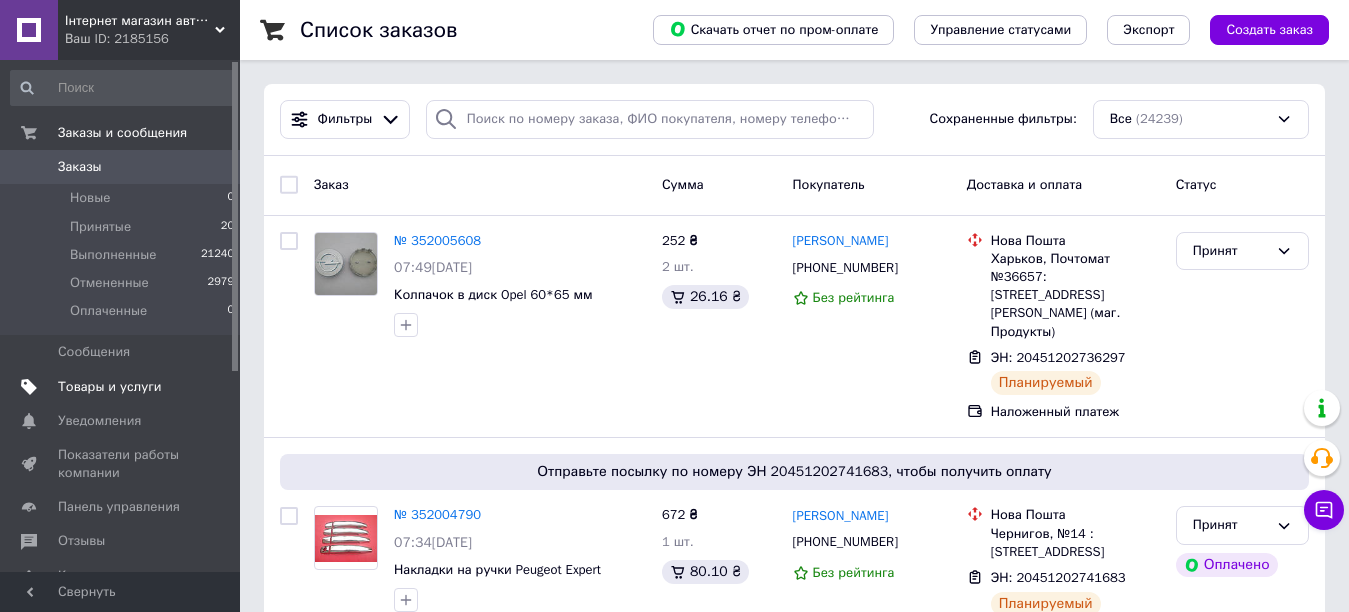 click on "Товары и услуги" at bounding box center [110, 387] 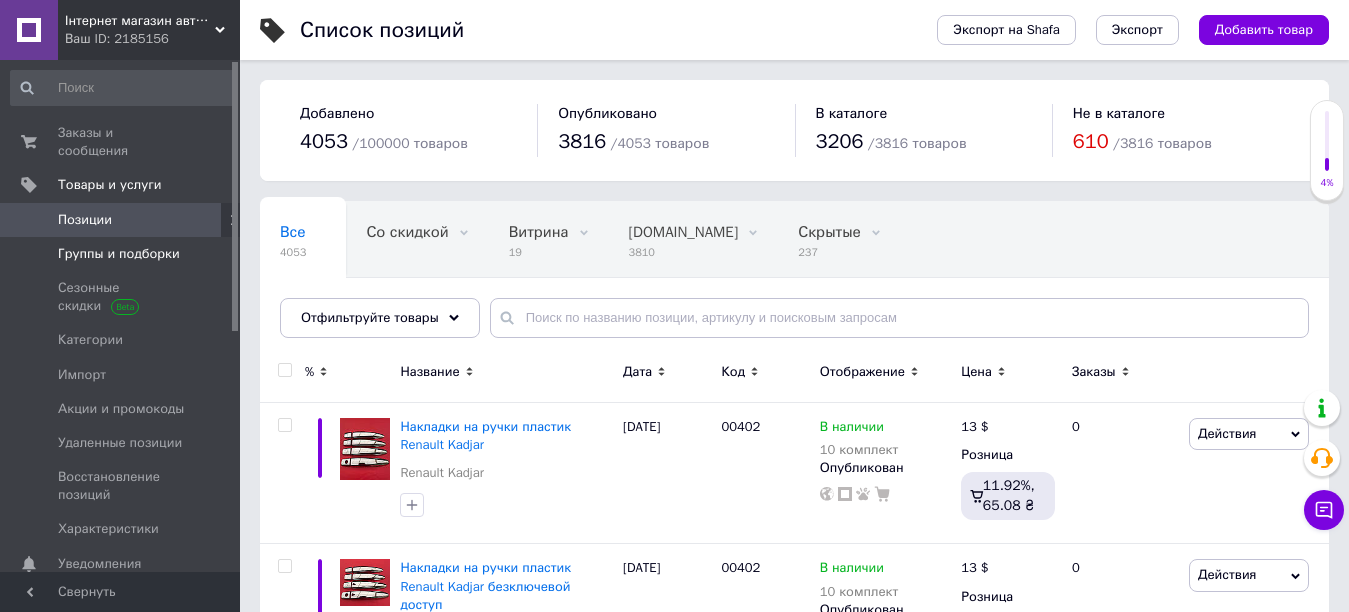 click on "Группы и подборки" at bounding box center [119, 254] 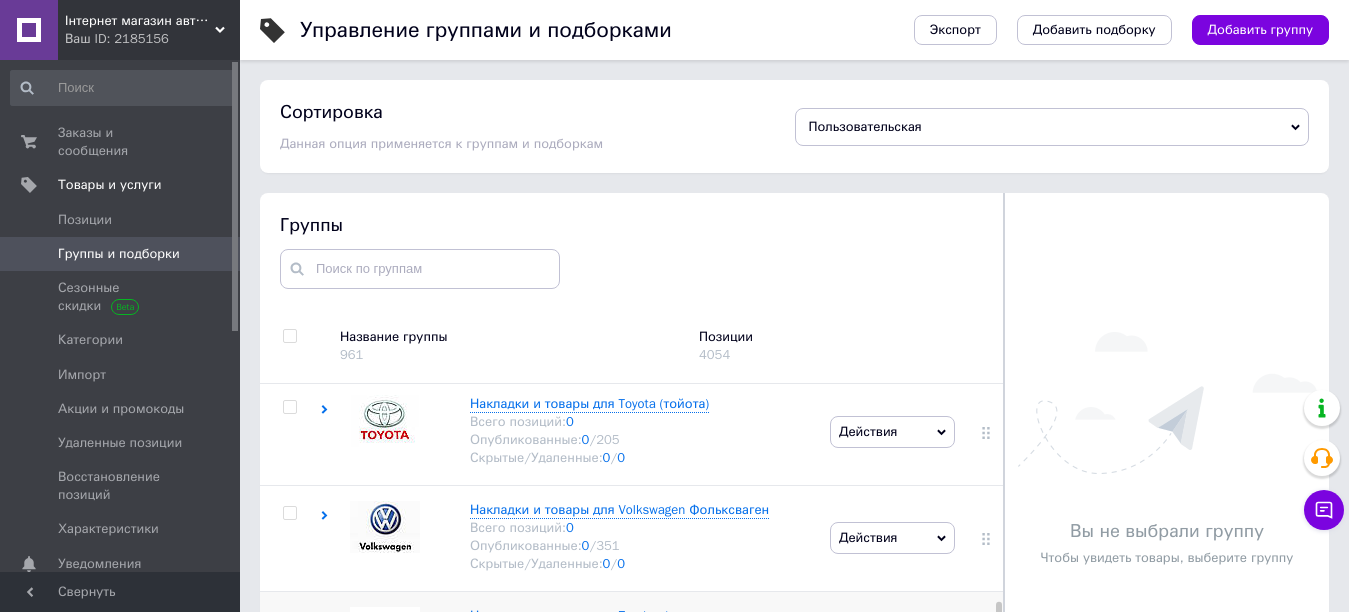 scroll, scrollTop: 3300, scrollLeft: 0, axis: vertical 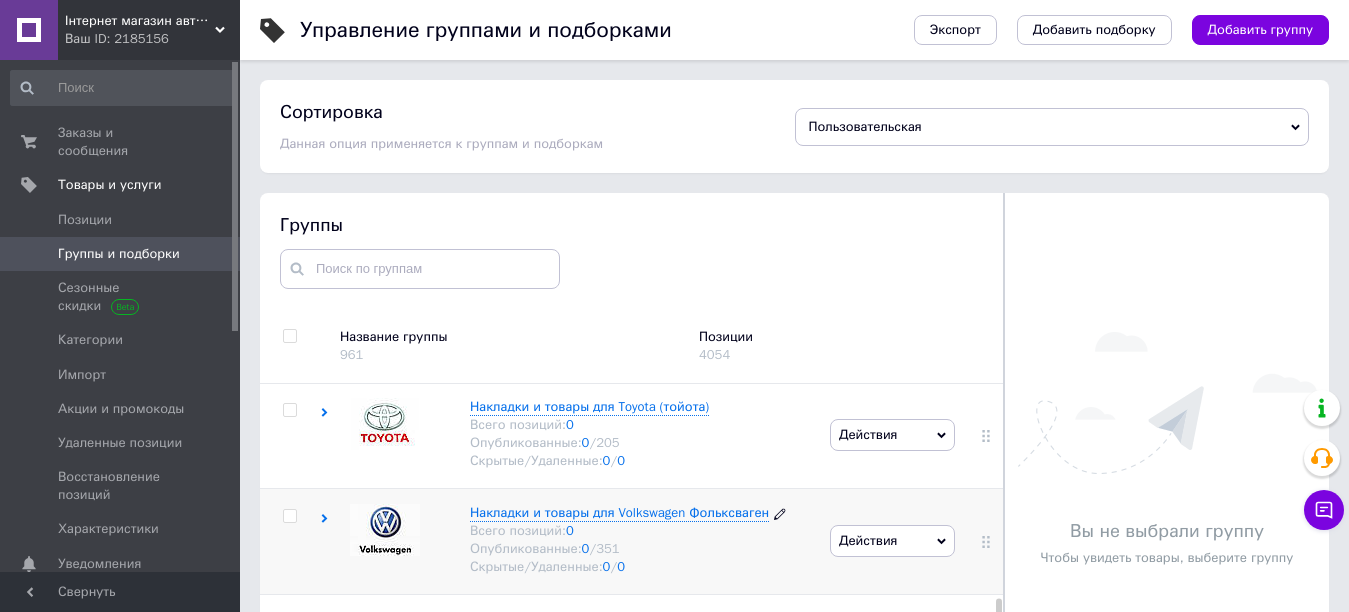 click on "Накладки и товары для Volkswagen Фольксваген" at bounding box center (619, 512) 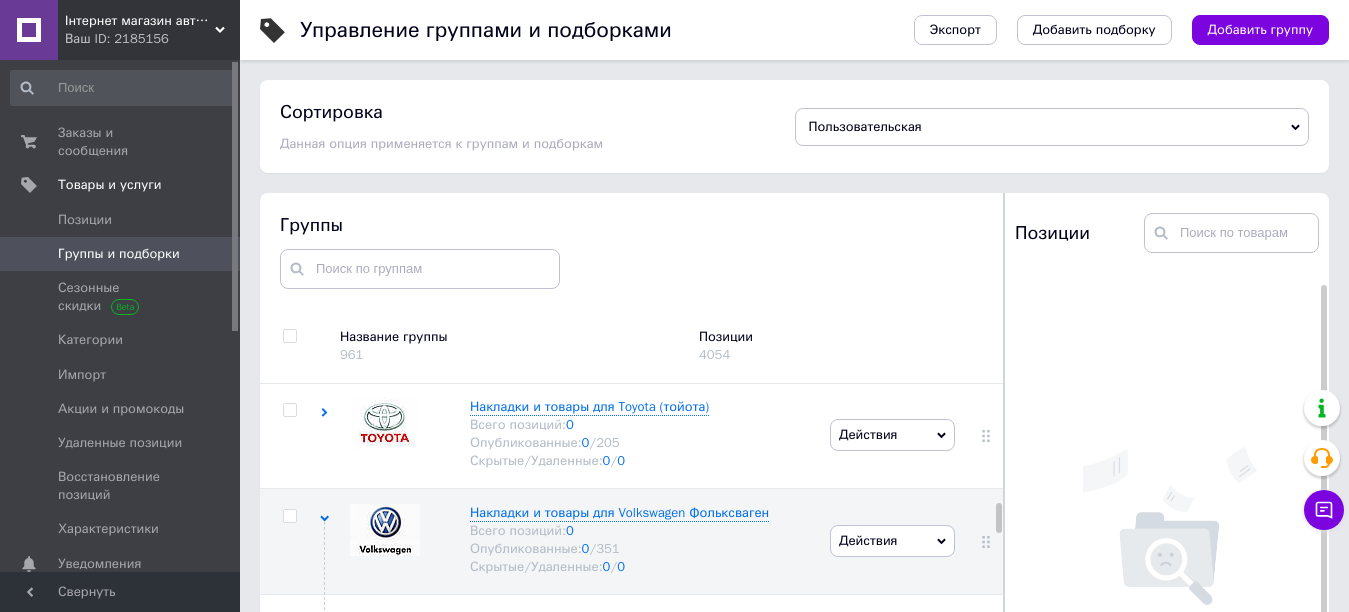 scroll, scrollTop: 35, scrollLeft: 0, axis: vertical 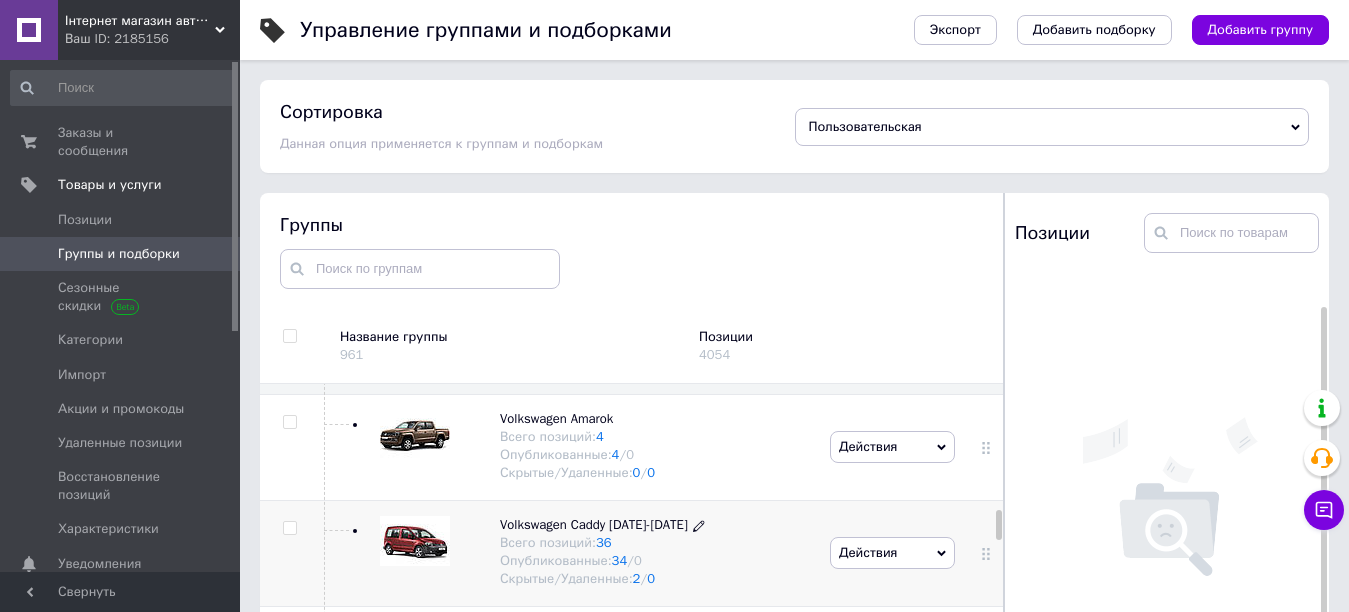 click on "Volkswagen Caddy [DATE]-[DATE]" at bounding box center (594, 524) 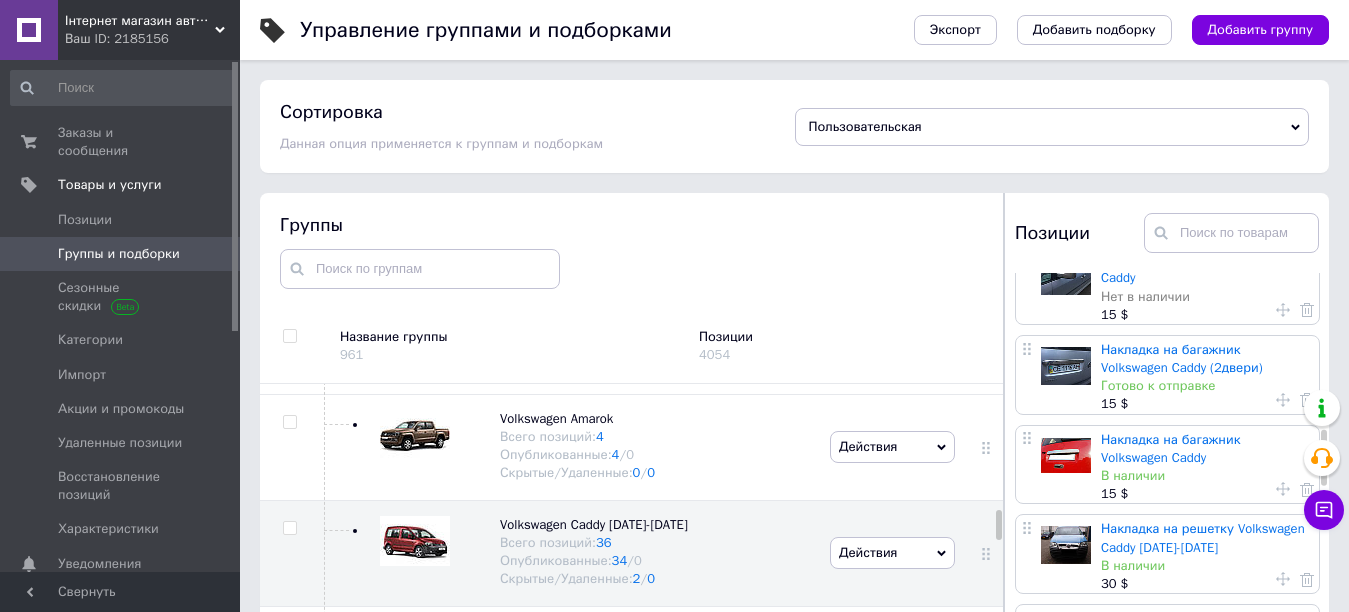 scroll, scrollTop: 1200, scrollLeft: 0, axis: vertical 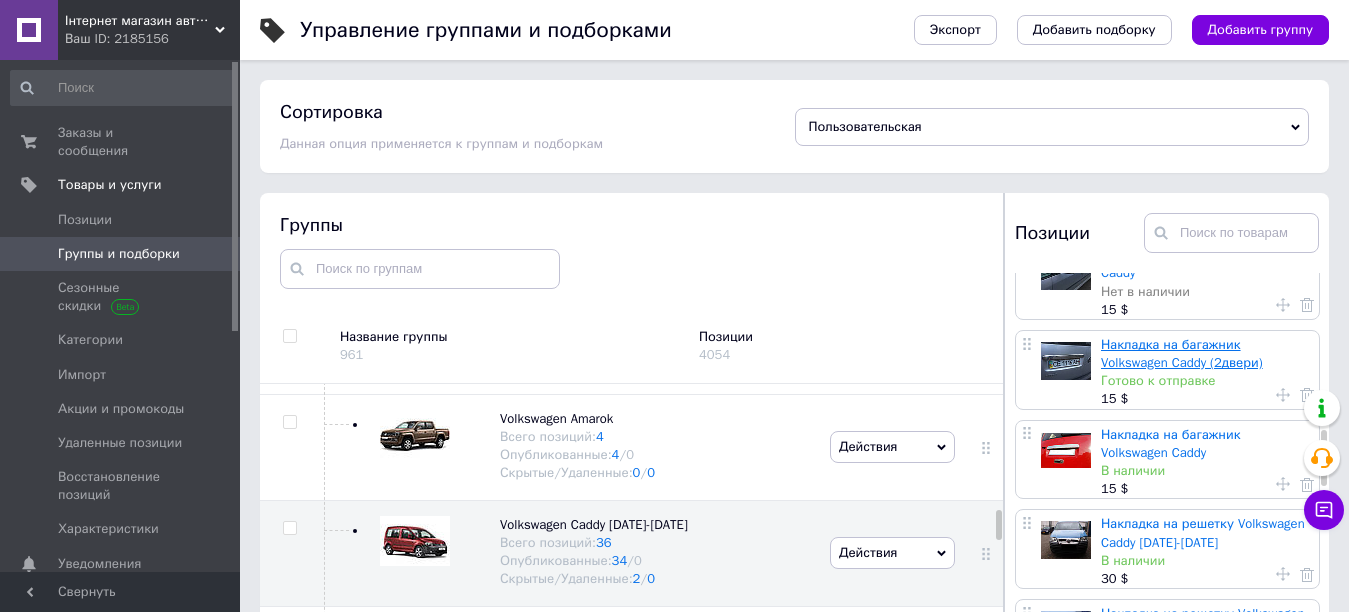 click on "Накладка на багажник Volkswagen Caddy (2двери)" at bounding box center (1182, 353) 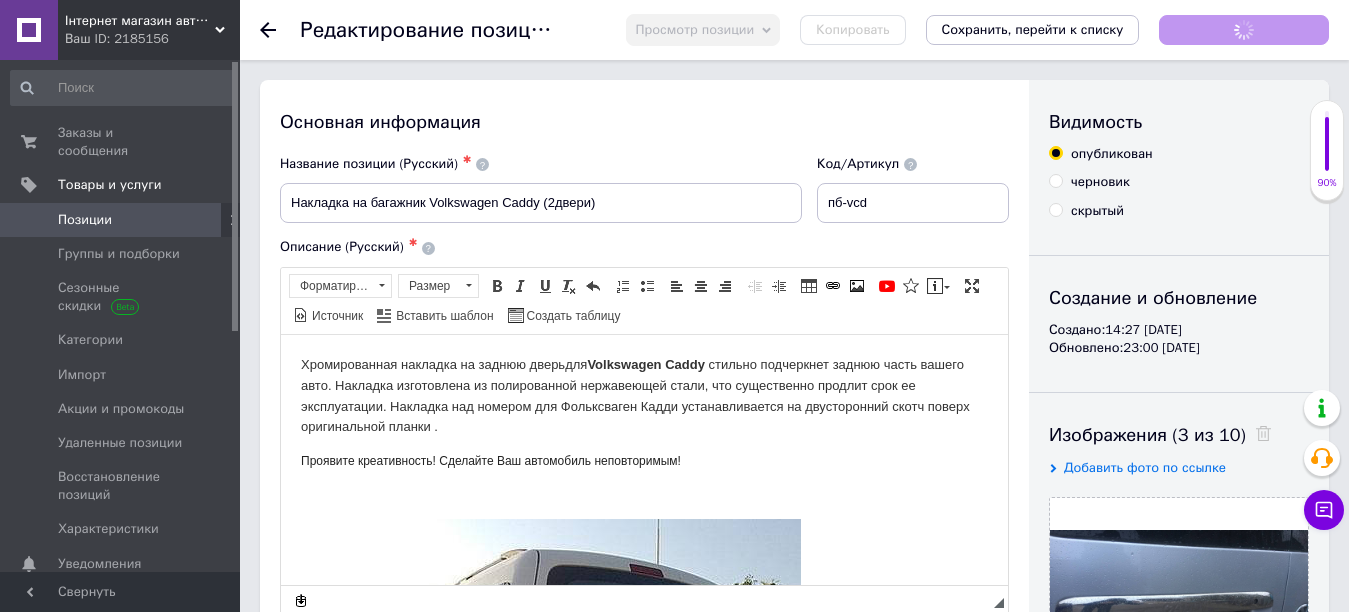 scroll, scrollTop: 0, scrollLeft: 0, axis: both 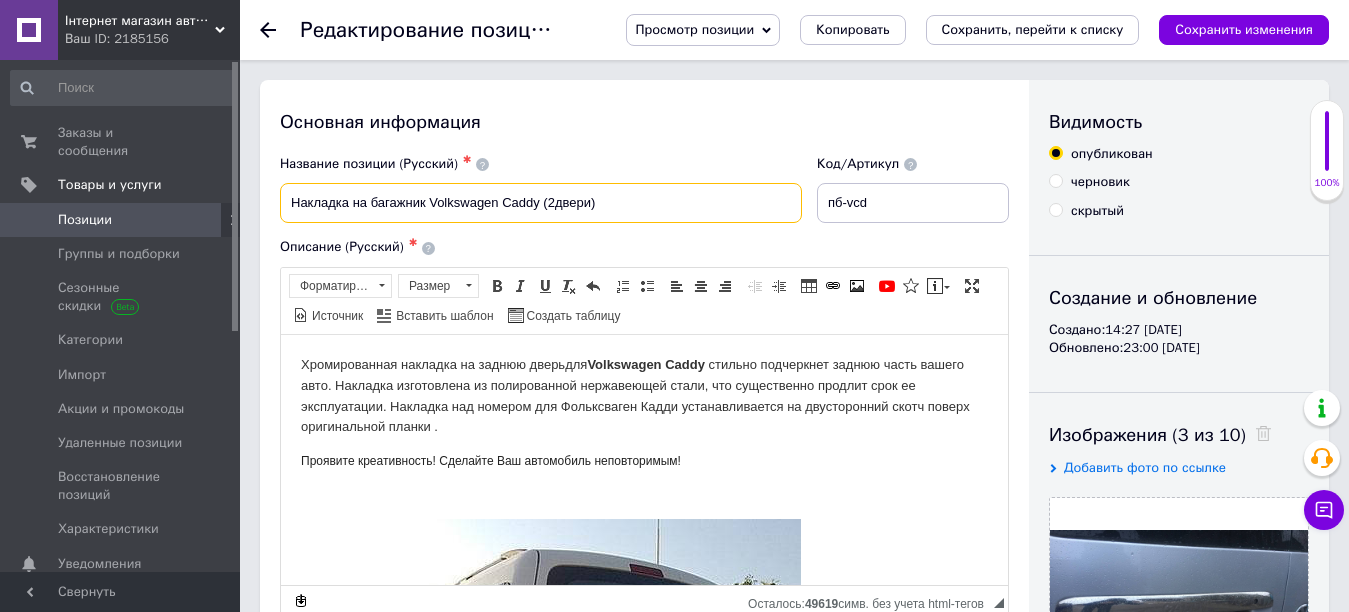 drag, startPoint x: 600, startPoint y: 201, endPoint x: 279, endPoint y: 201, distance: 321 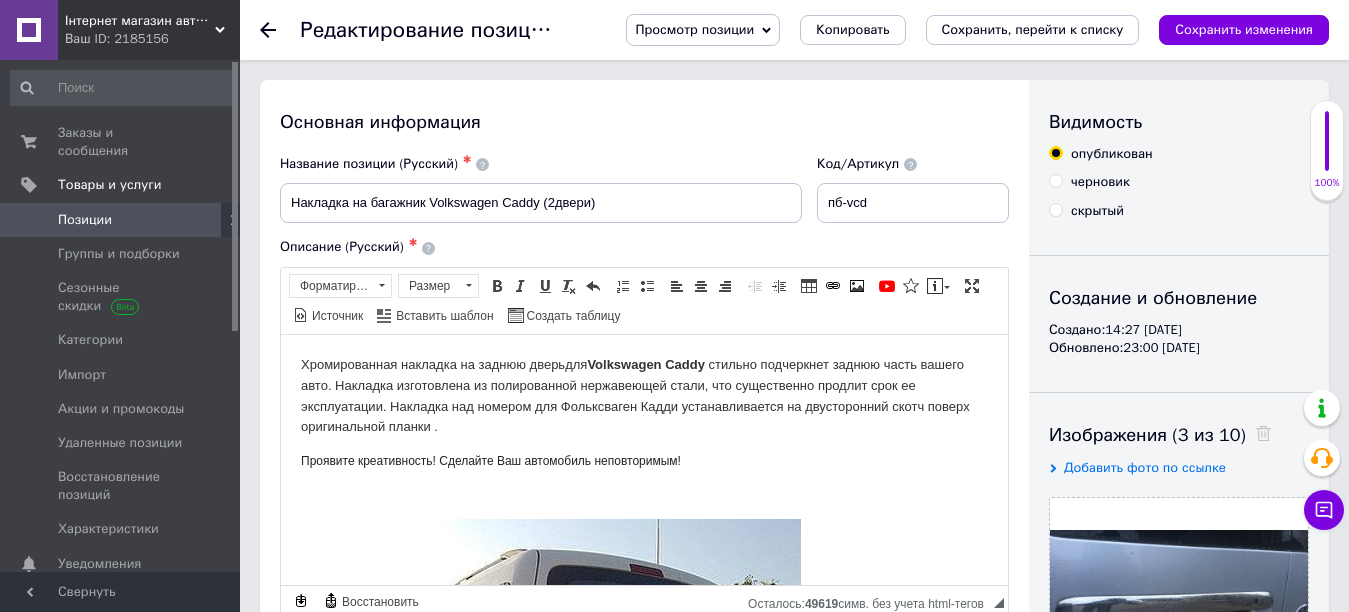 click at bounding box center (280, 30) 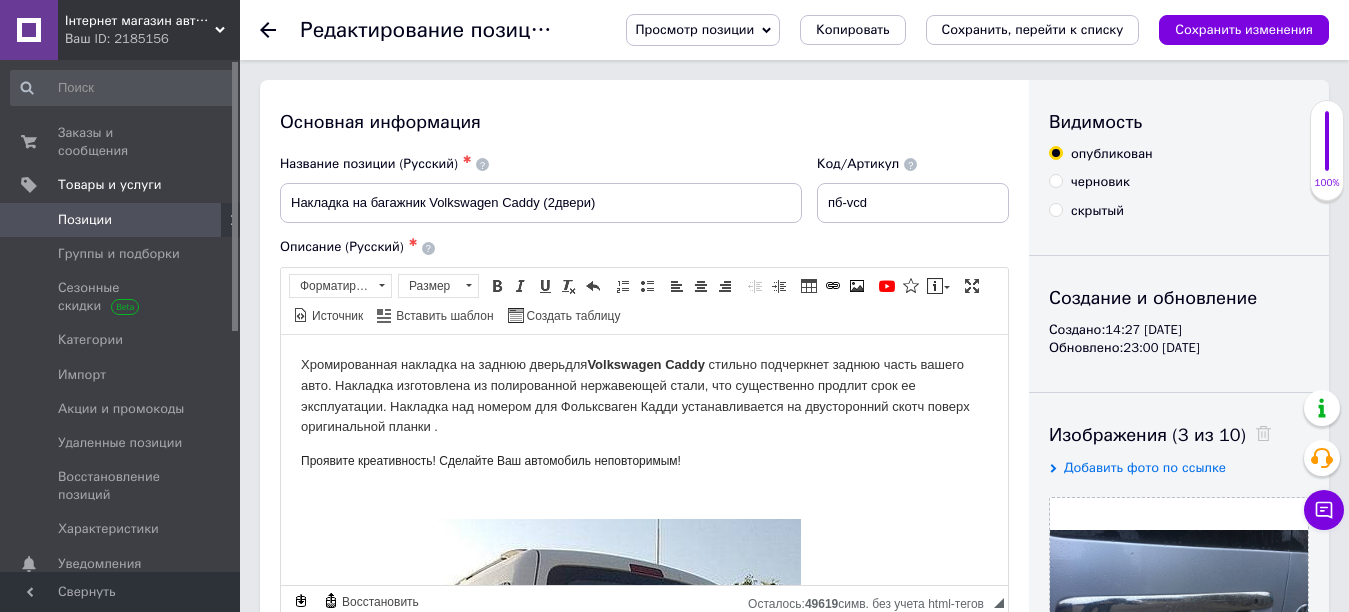 click 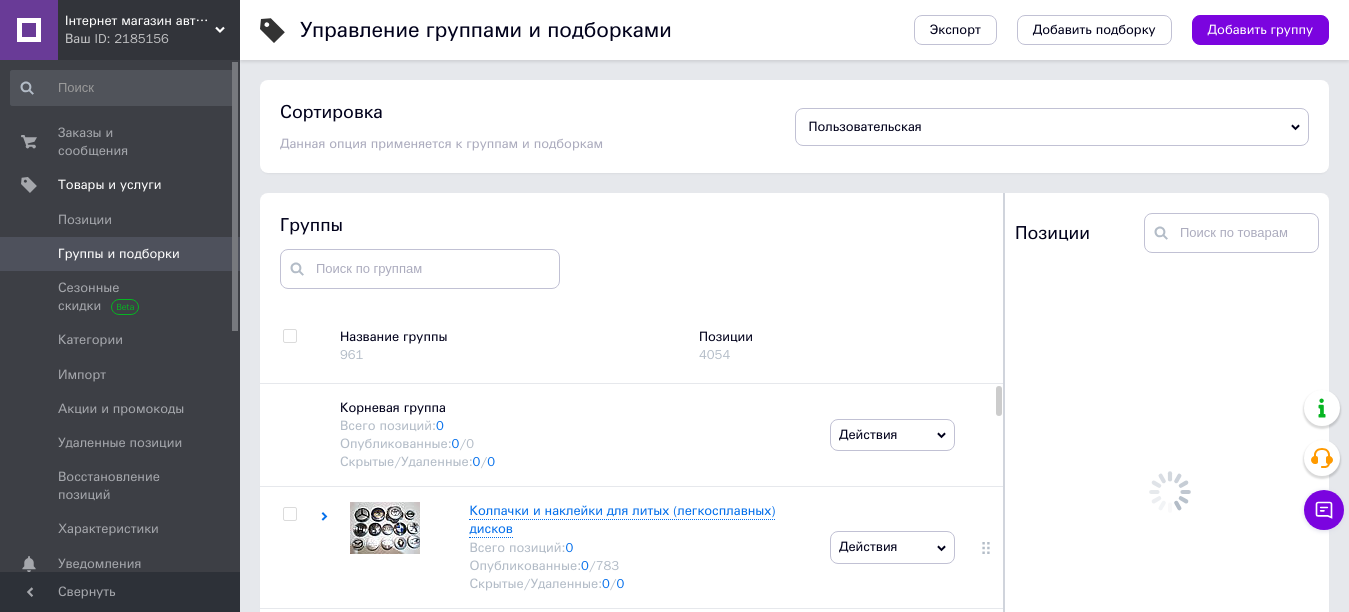 scroll, scrollTop: 113, scrollLeft: 0, axis: vertical 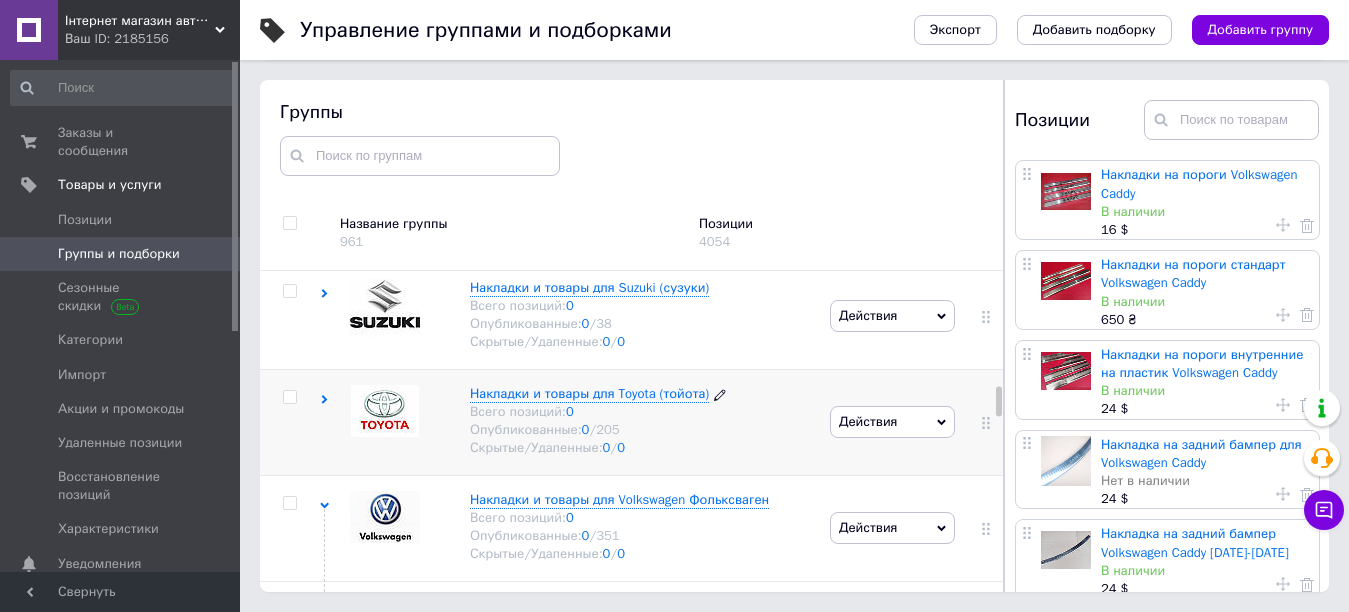 click on "Накладки и товары для Toyota (тойота)" at bounding box center (589, 393) 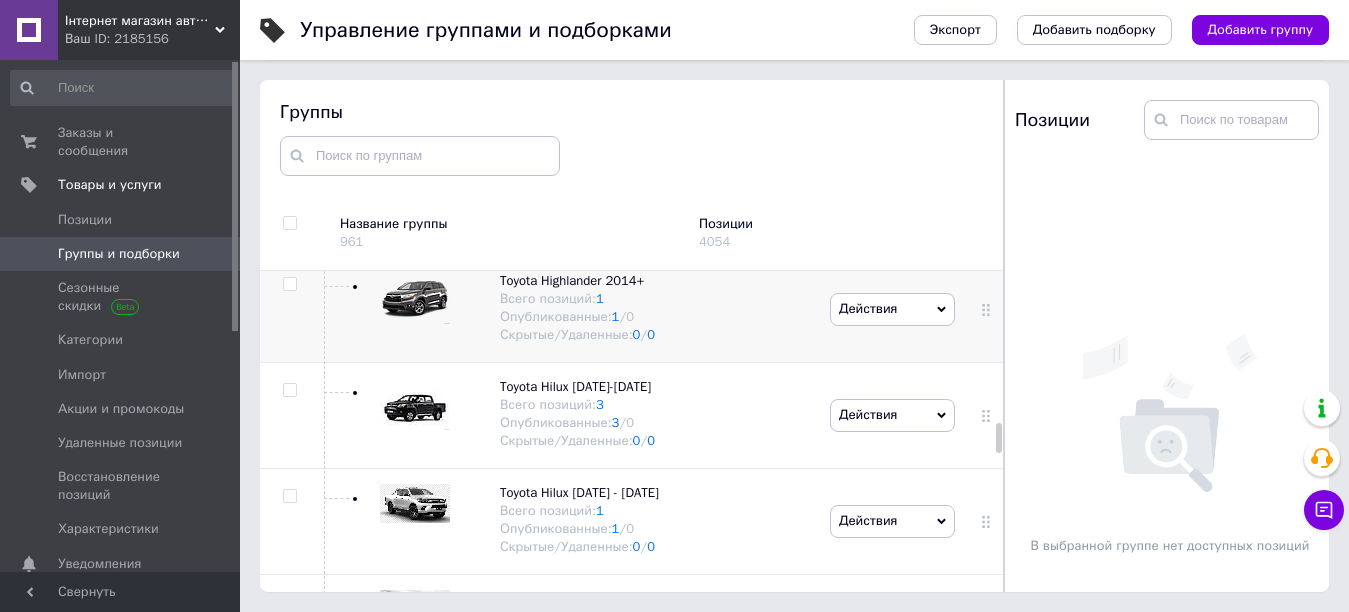 scroll, scrollTop: 5700, scrollLeft: 0, axis: vertical 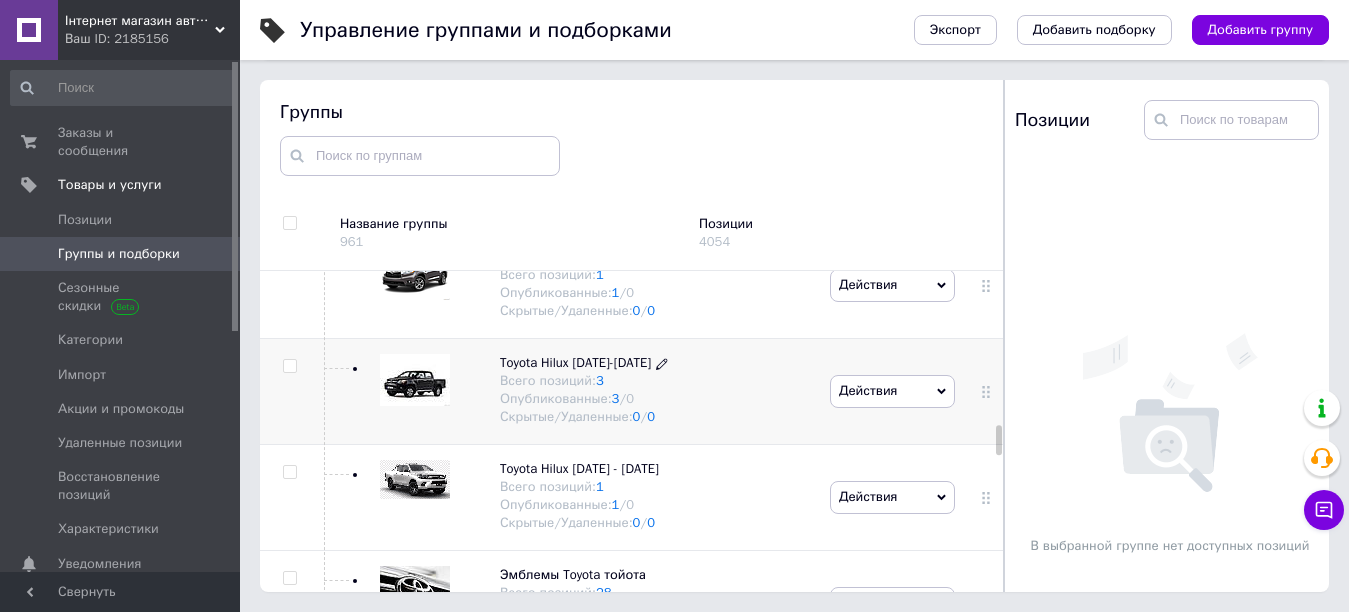 click on "Toyota Hilux [DATE]-[DATE]" at bounding box center [575, 362] 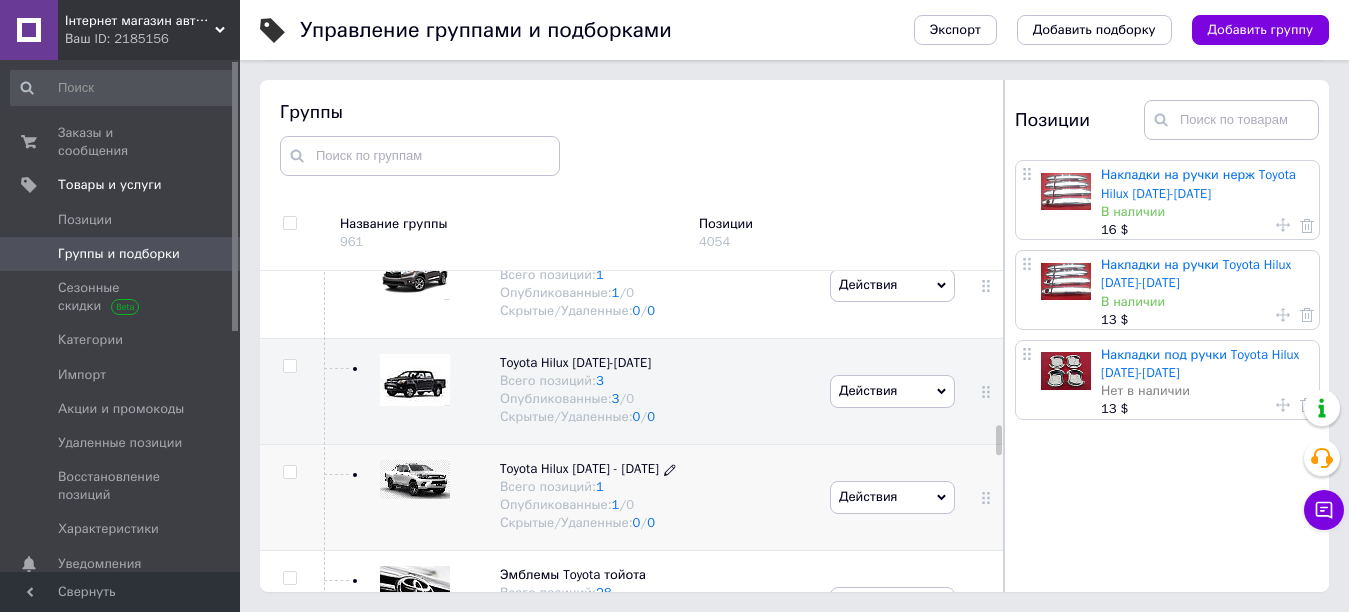 click on "Toyota Hilux [DATE] - [DATE]" at bounding box center [579, 468] 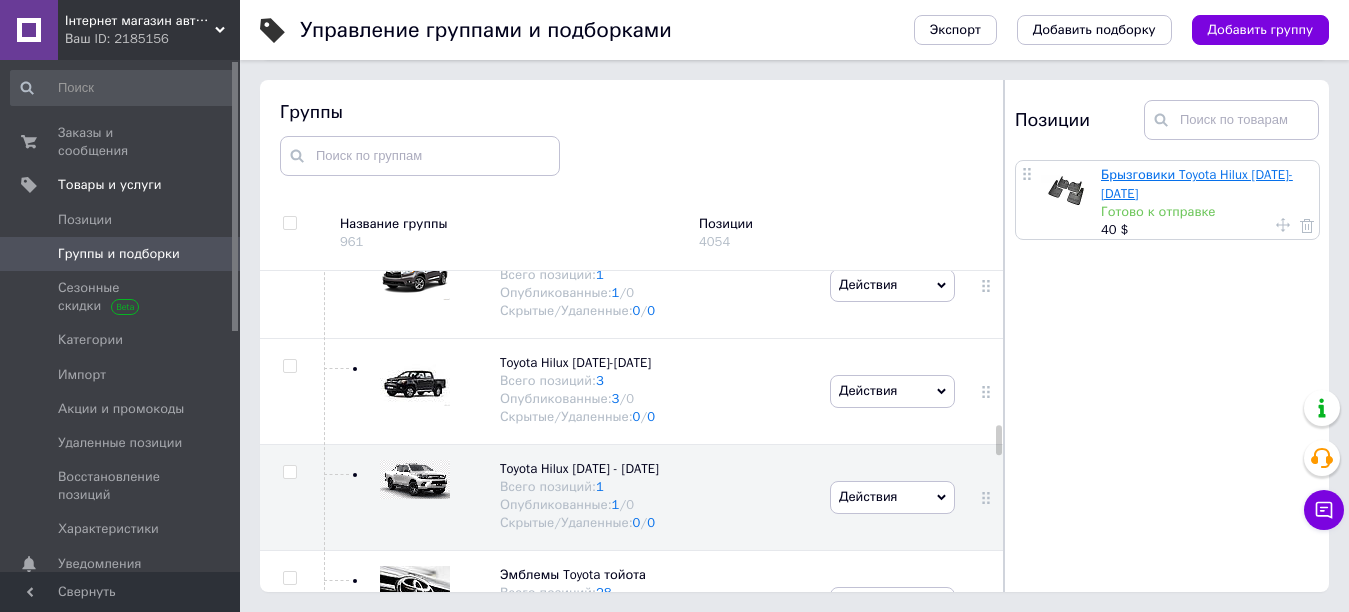 click on "Брызговики Toyota Hilux [DATE]-[DATE]" at bounding box center [1197, 183] 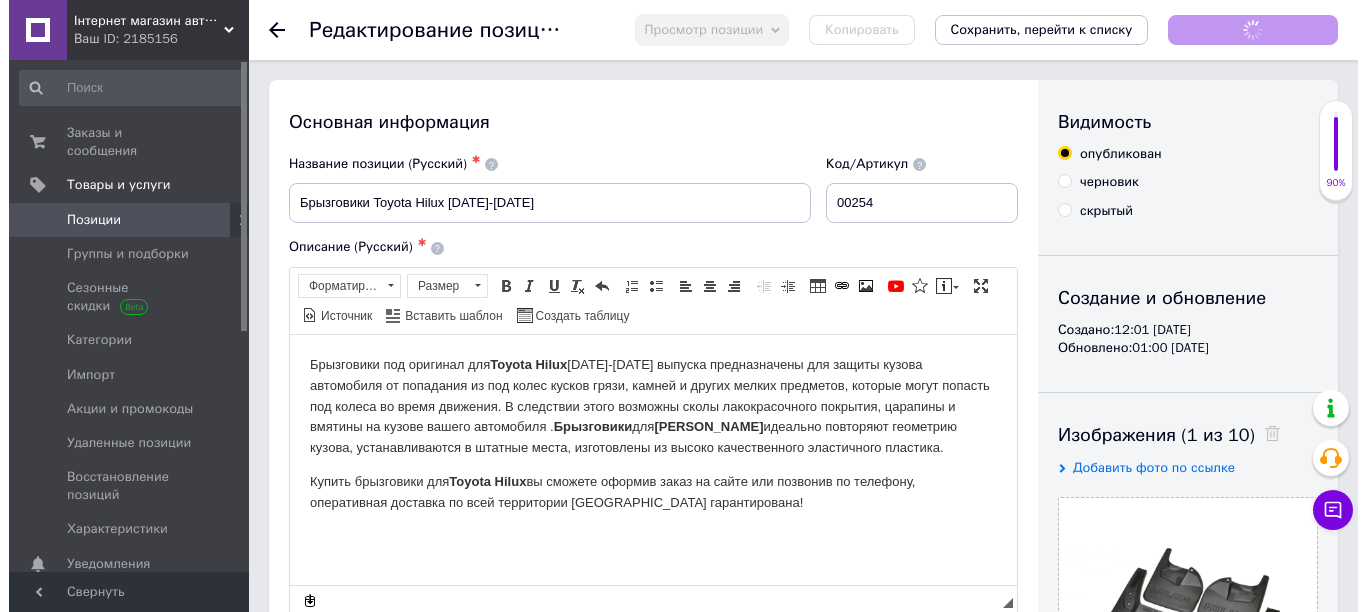 scroll, scrollTop: 0, scrollLeft: 0, axis: both 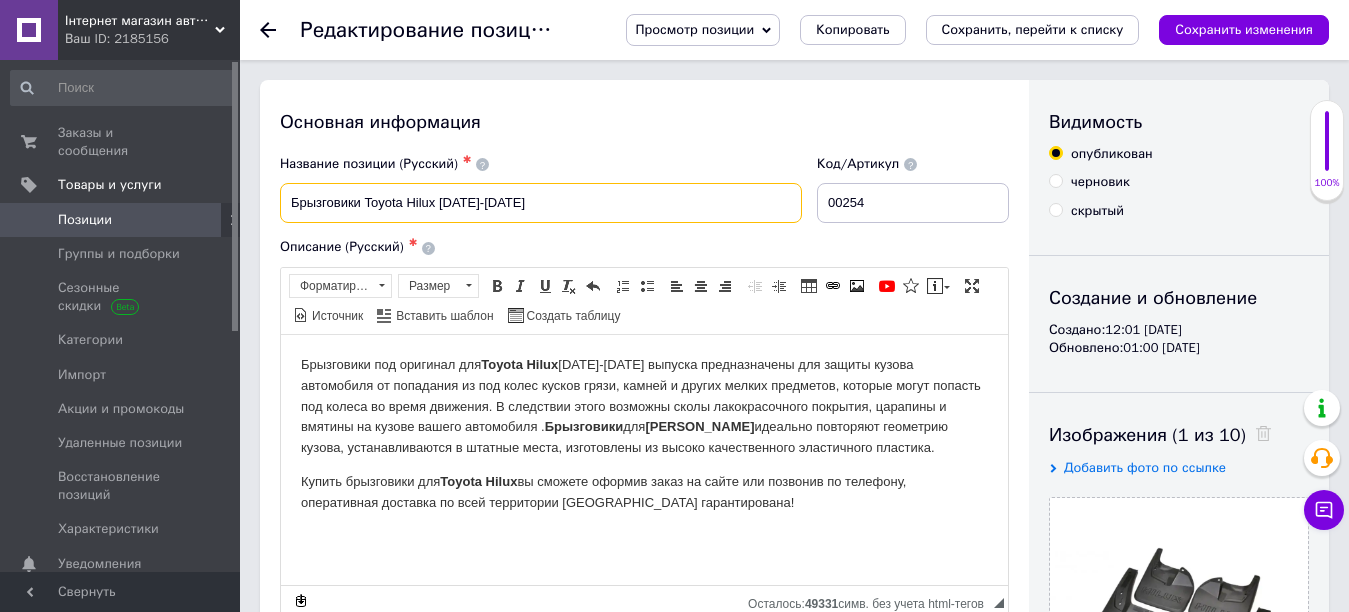 drag, startPoint x: 508, startPoint y: 202, endPoint x: 274, endPoint y: 205, distance: 234.01923 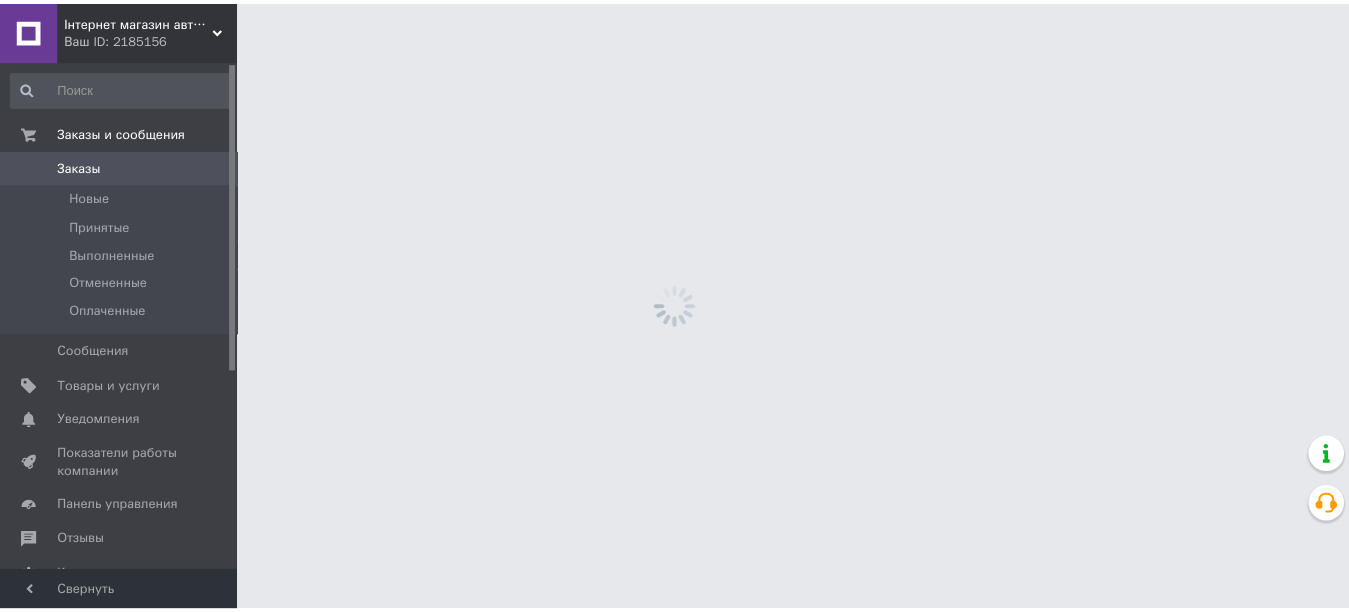 scroll, scrollTop: 0, scrollLeft: 0, axis: both 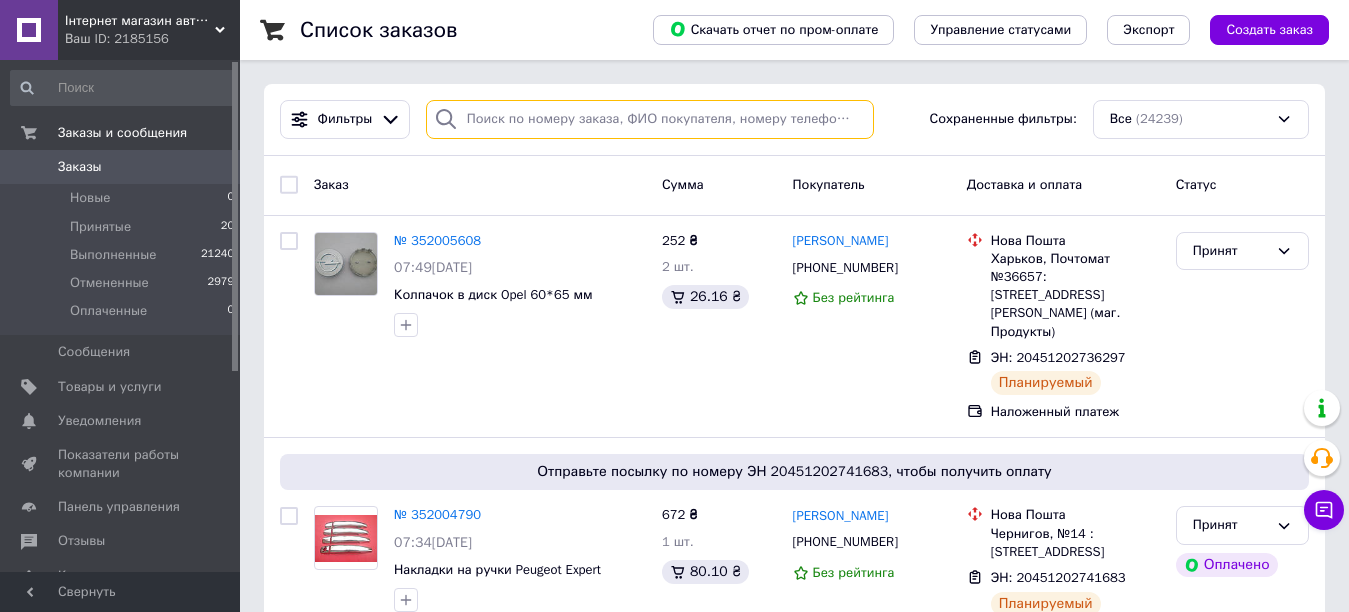 click at bounding box center (650, 119) 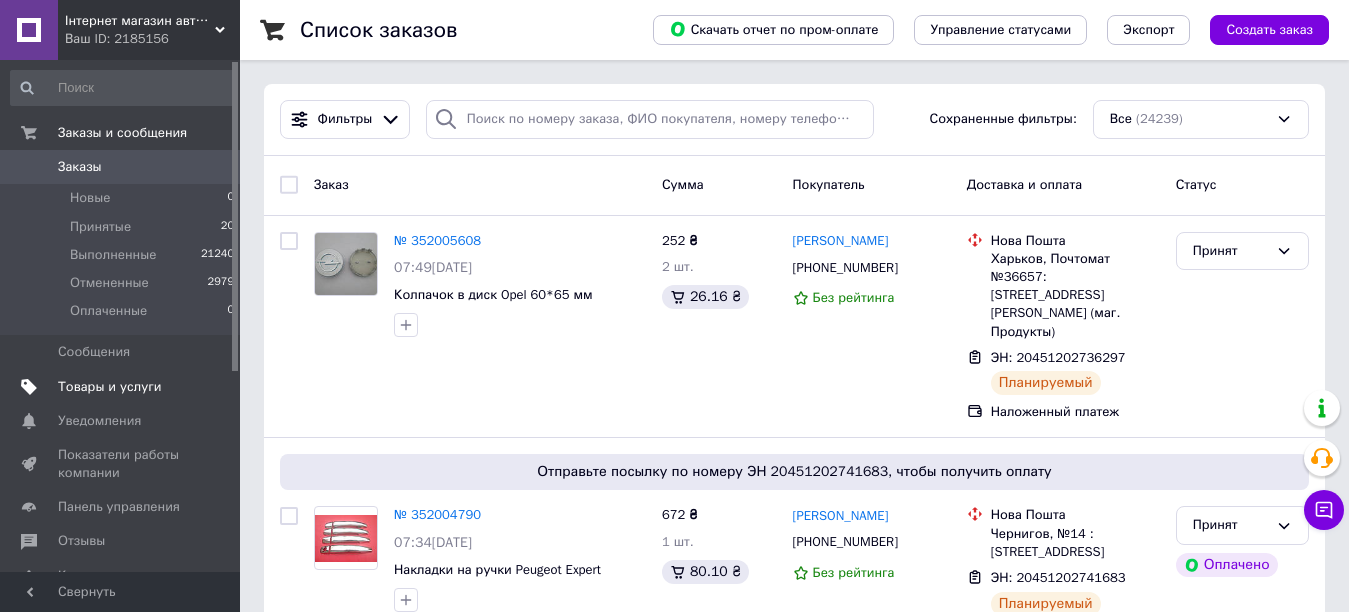 click on "Товары и услуги" at bounding box center [110, 387] 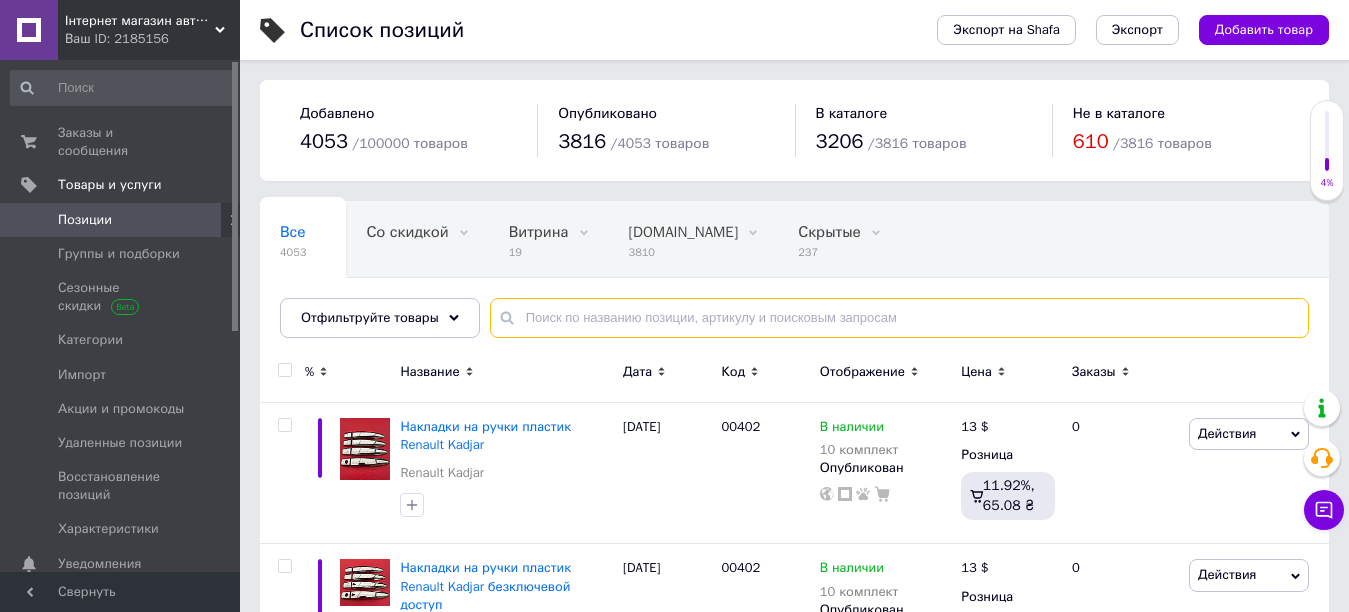 click at bounding box center [899, 318] 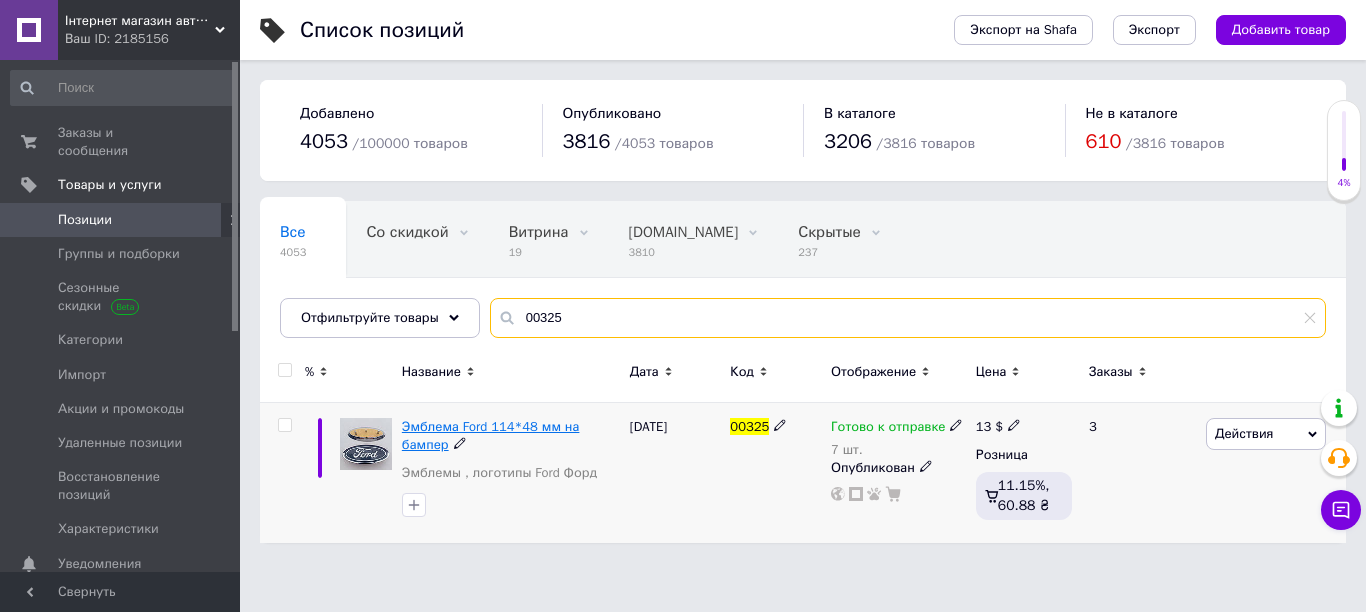 type on "00325" 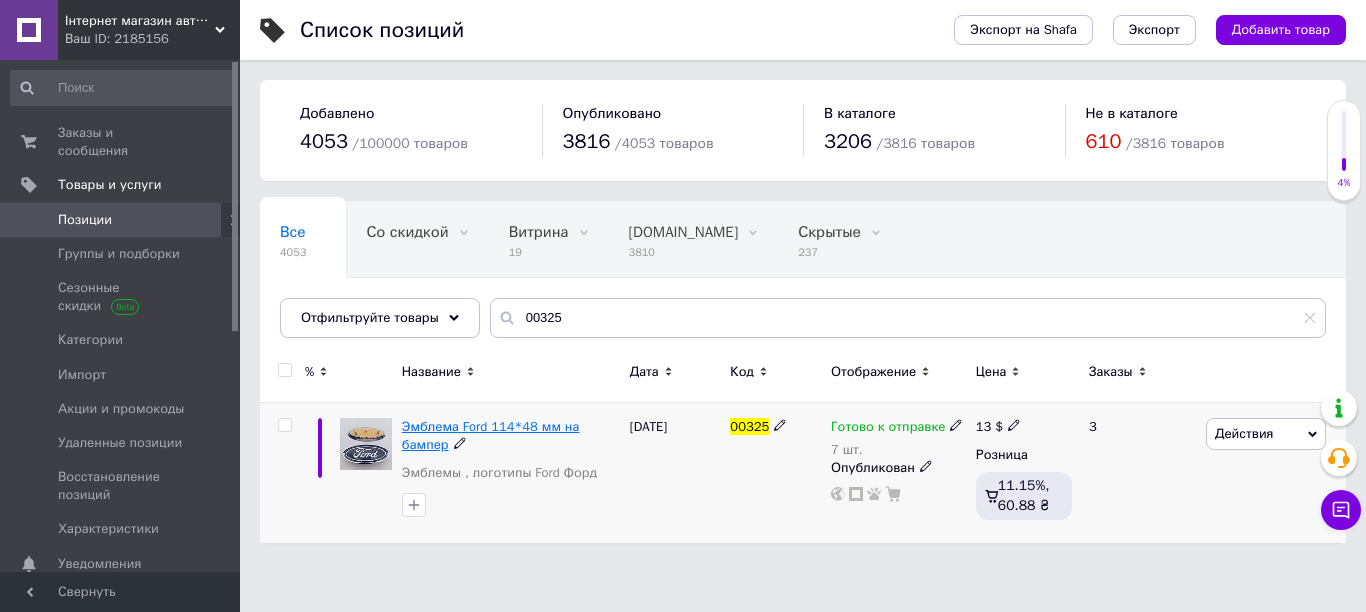 click on "Эмблема Ford 114*48 мм на бампер" at bounding box center (491, 435) 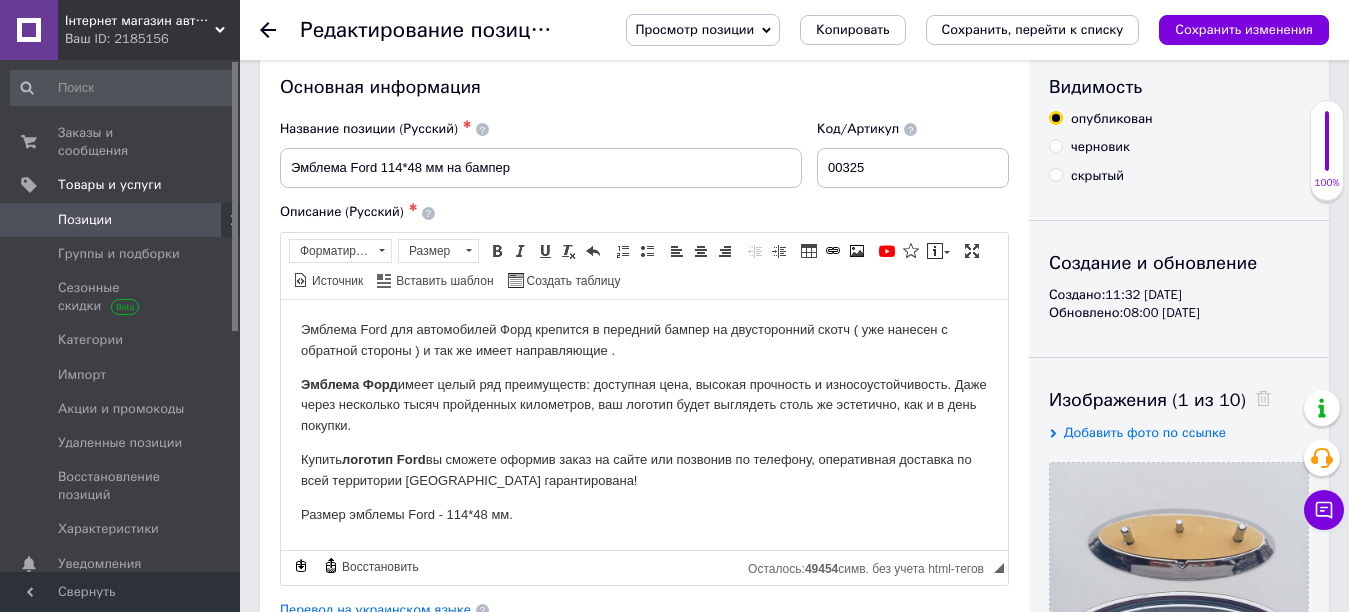 scroll, scrollTop: 0, scrollLeft: 0, axis: both 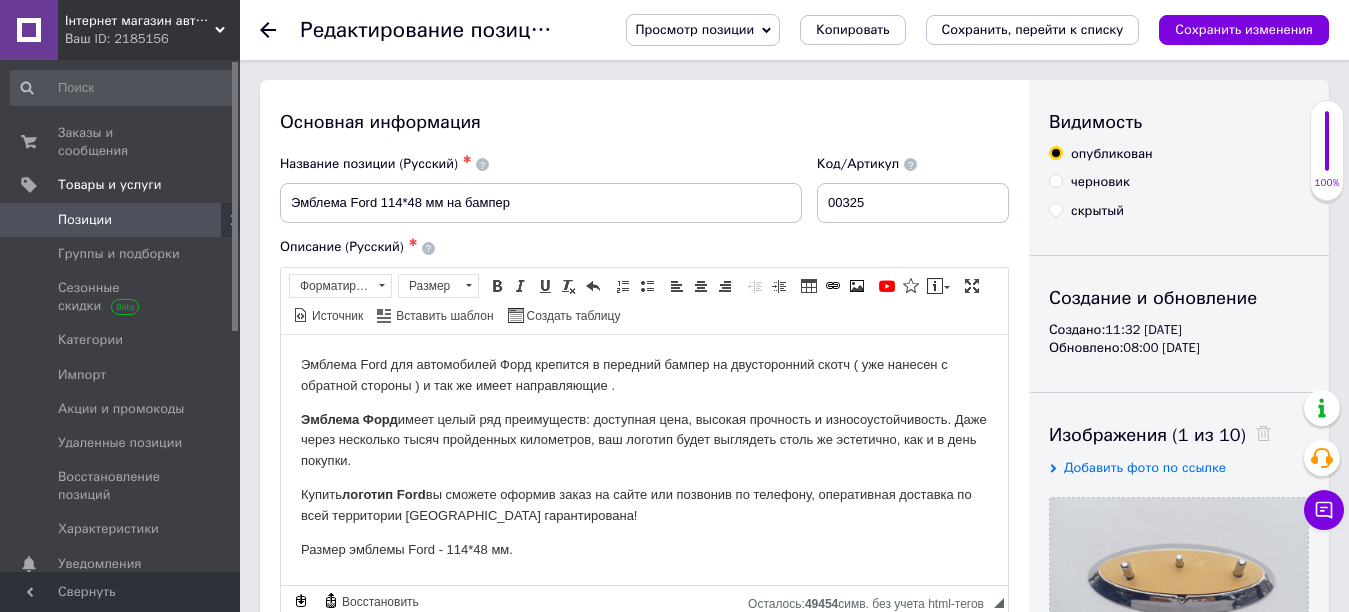 click 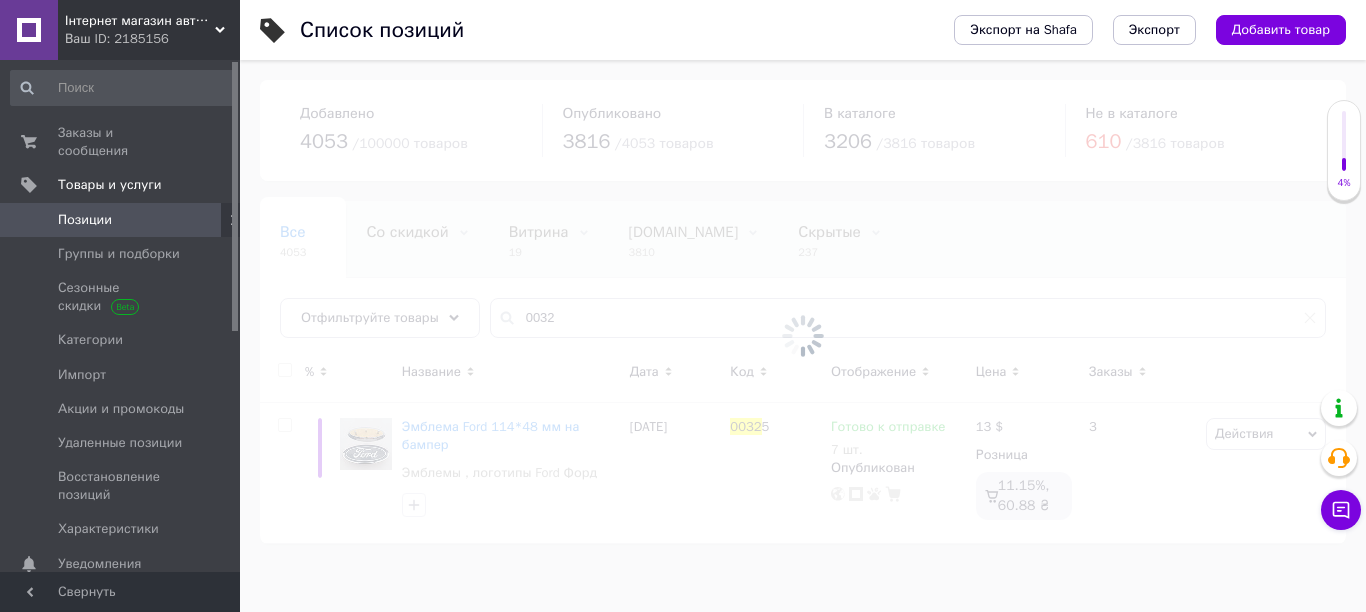 type on "00" 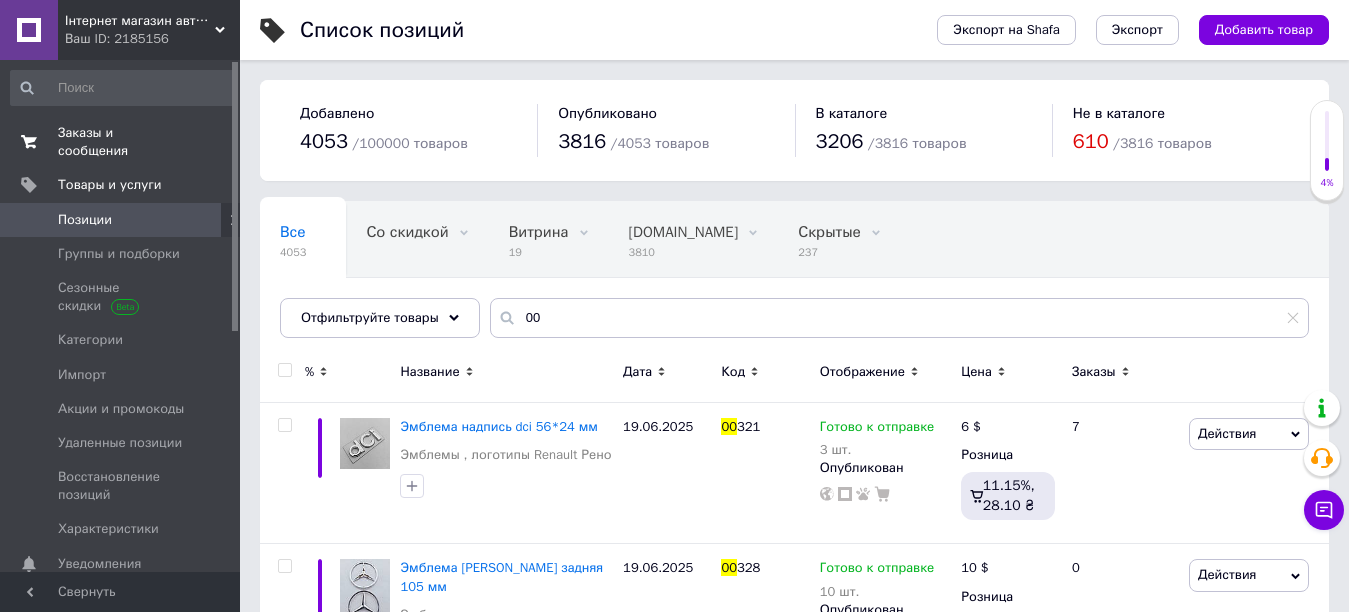 click on "Заказы и сообщения" at bounding box center [121, 142] 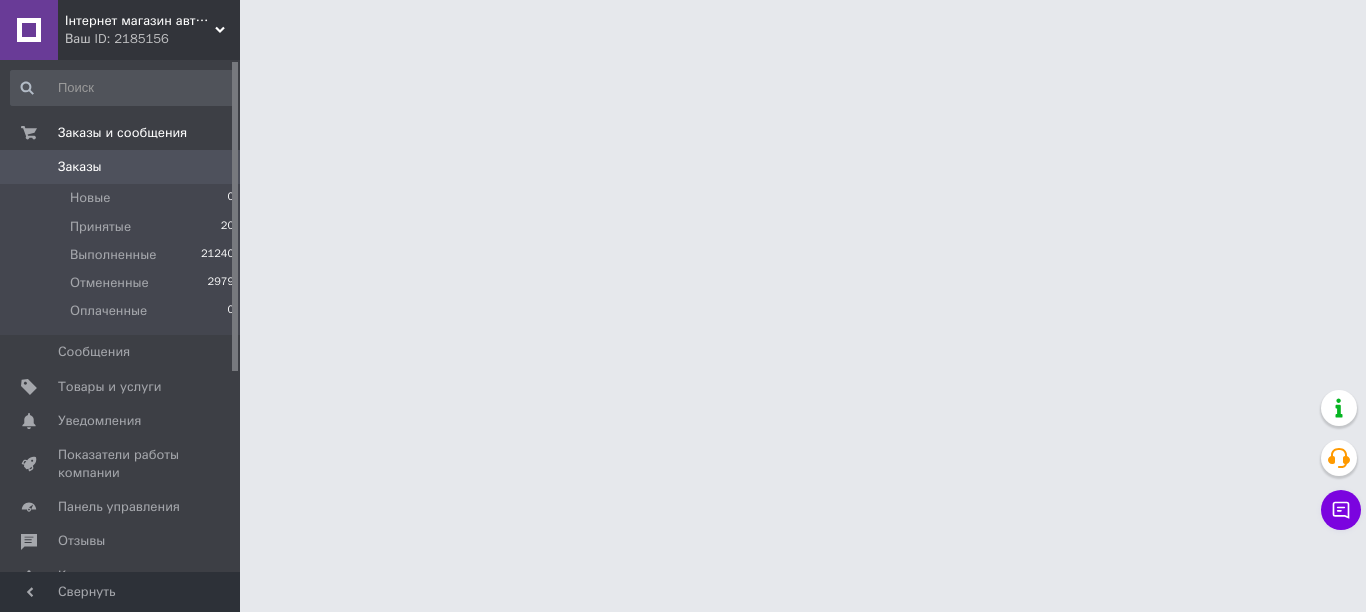 click on "Заказы" at bounding box center (121, 167) 